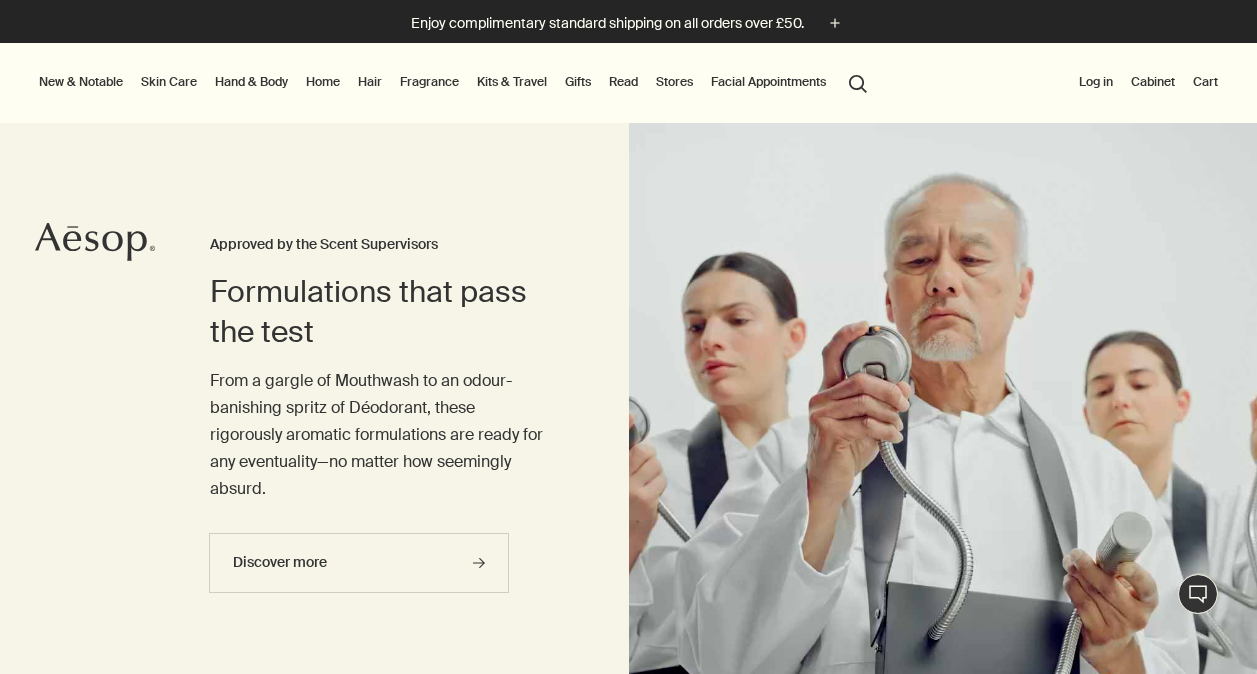 scroll, scrollTop: 0, scrollLeft: 0, axis: both 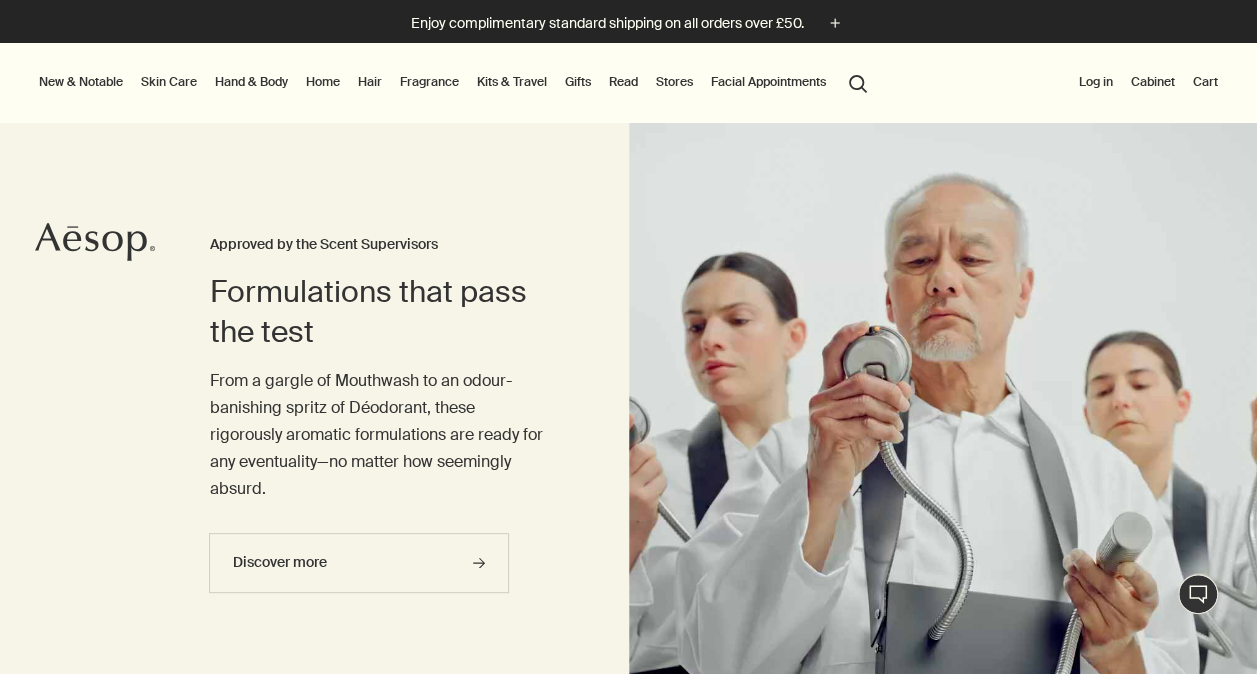 click on "Hair" at bounding box center (370, 82) 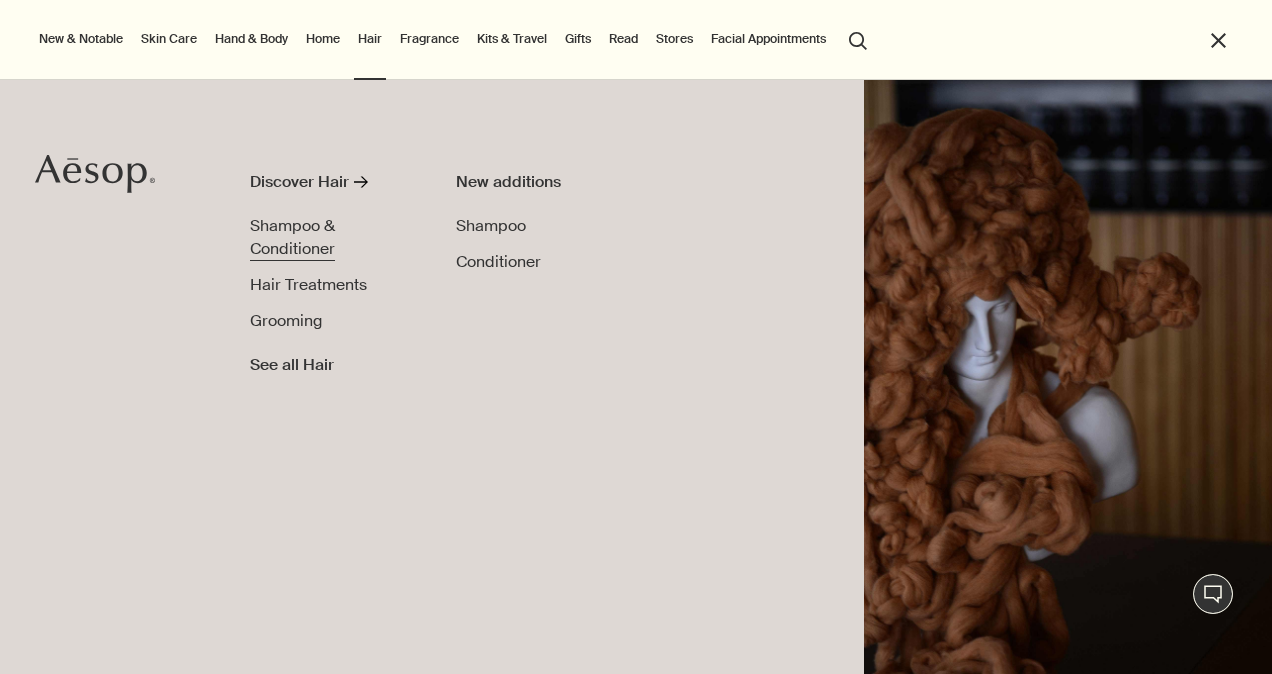 click on "Shampoo & Conditioner" at bounding box center [292, 237] 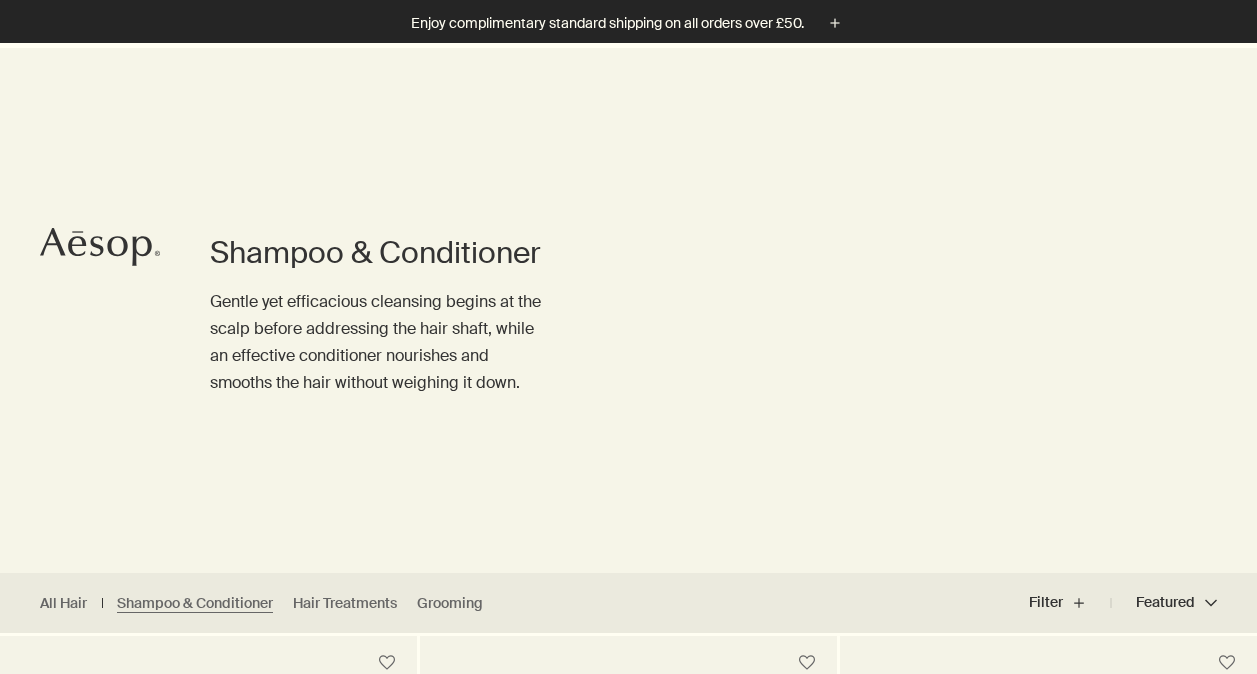 scroll, scrollTop: 501, scrollLeft: 0, axis: vertical 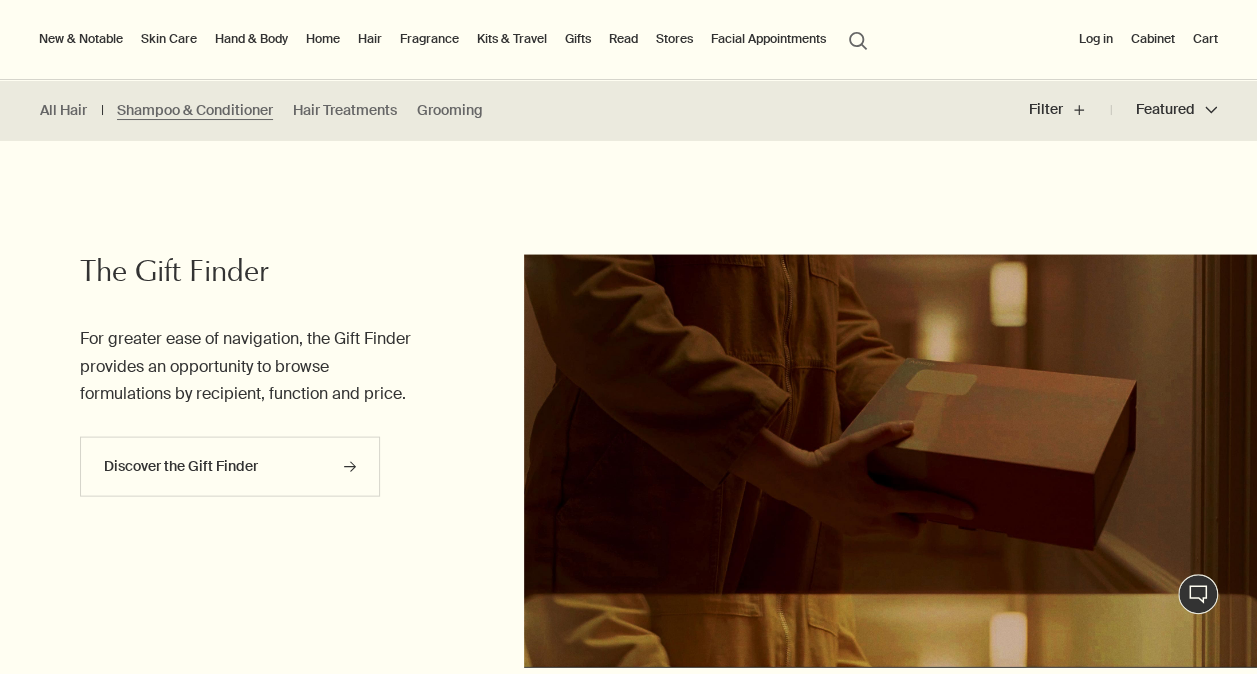 click on "Skin Care" at bounding box center (169, 39) 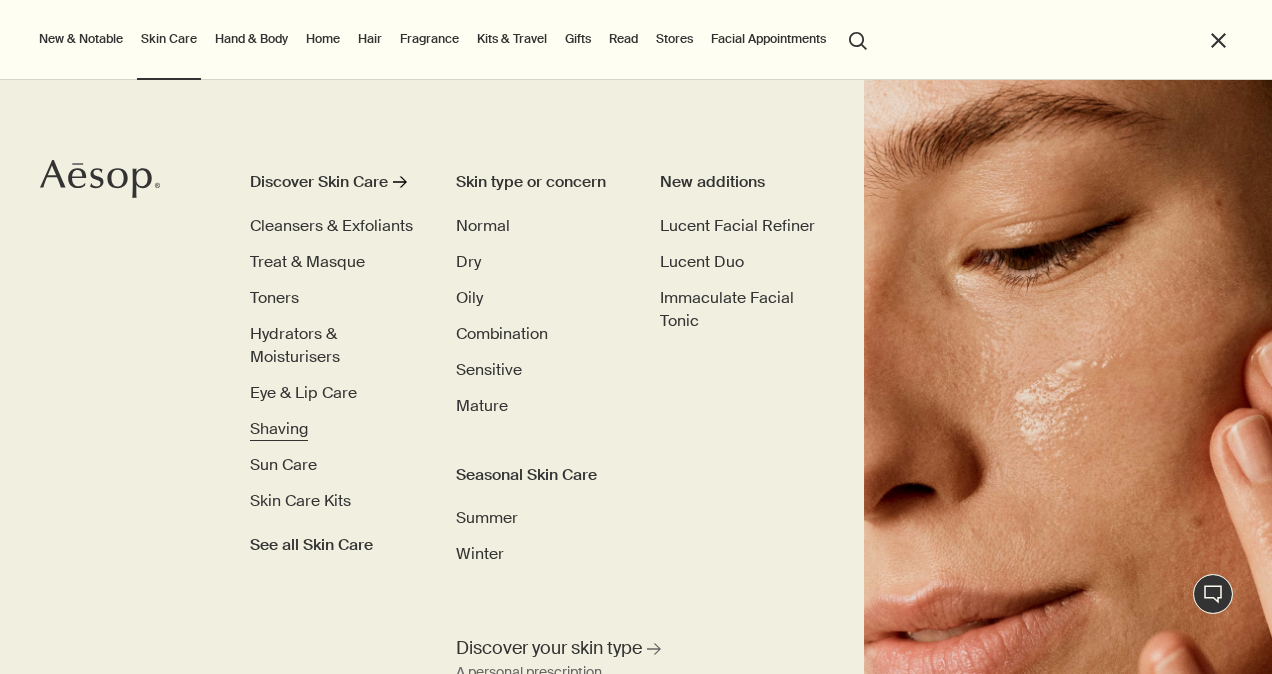 click on "Shaving" at bounding box center [279, 428] 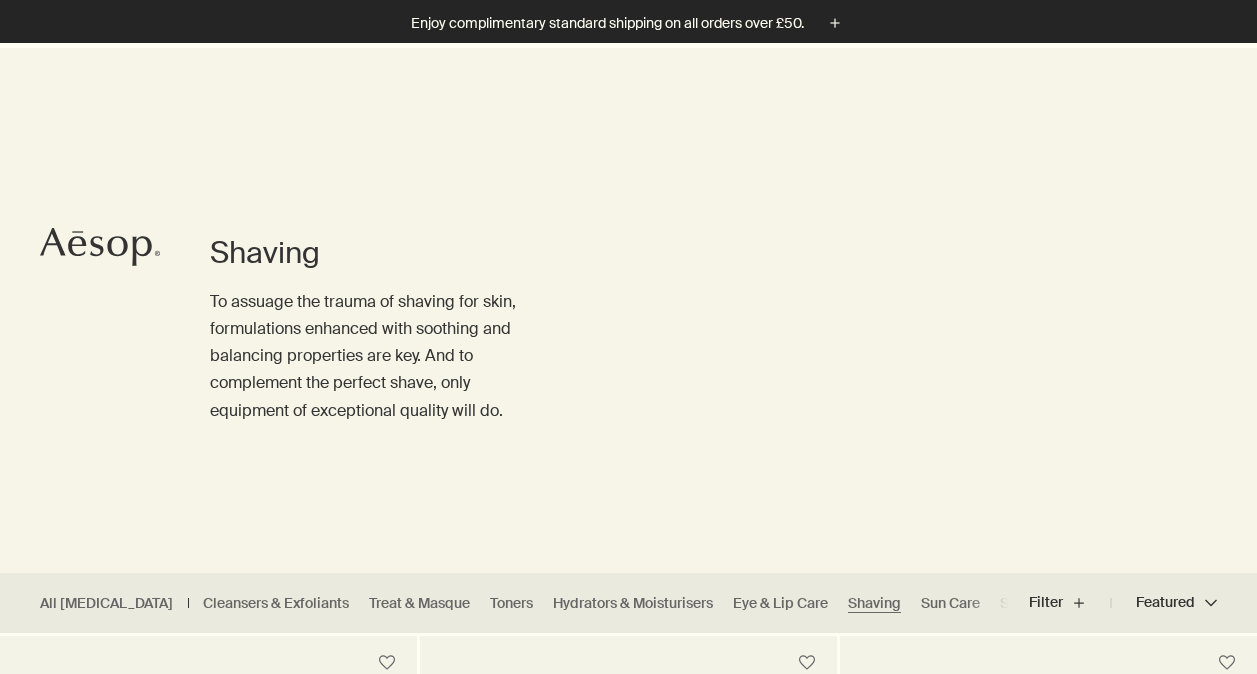 scroll, scrollTop: 544, scrollLeft: 0, axis: vertical 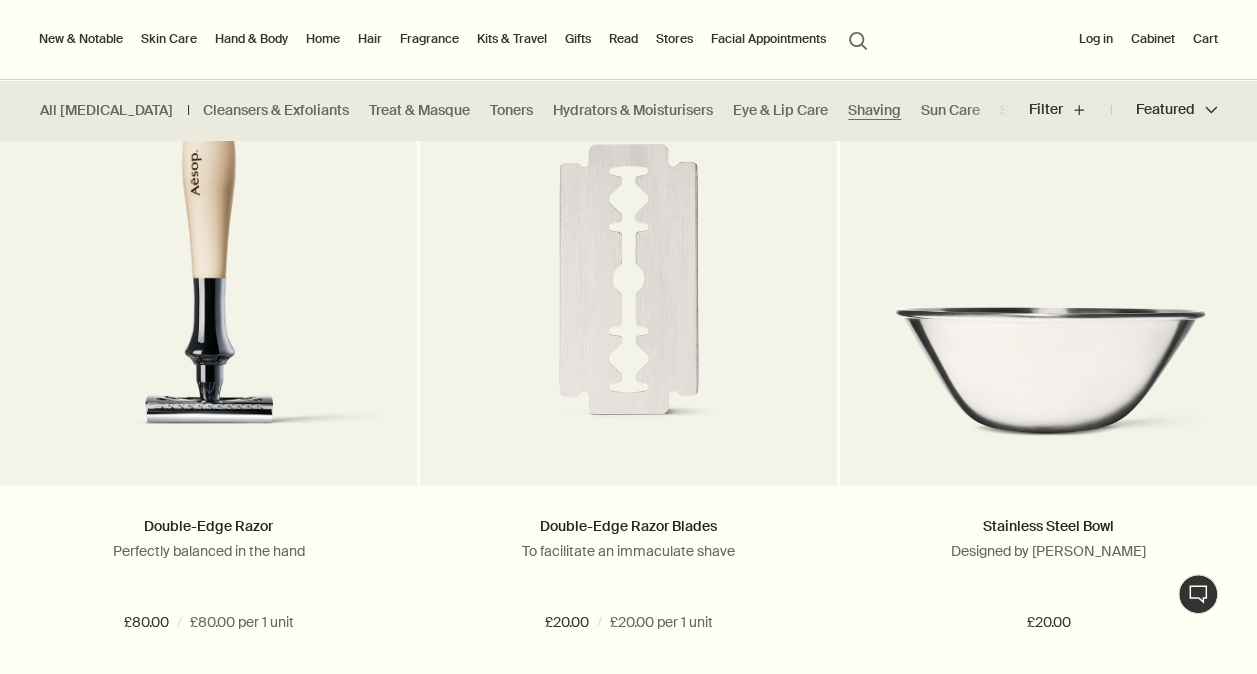 click on "Skin Care" at bounding box center (169, 39) 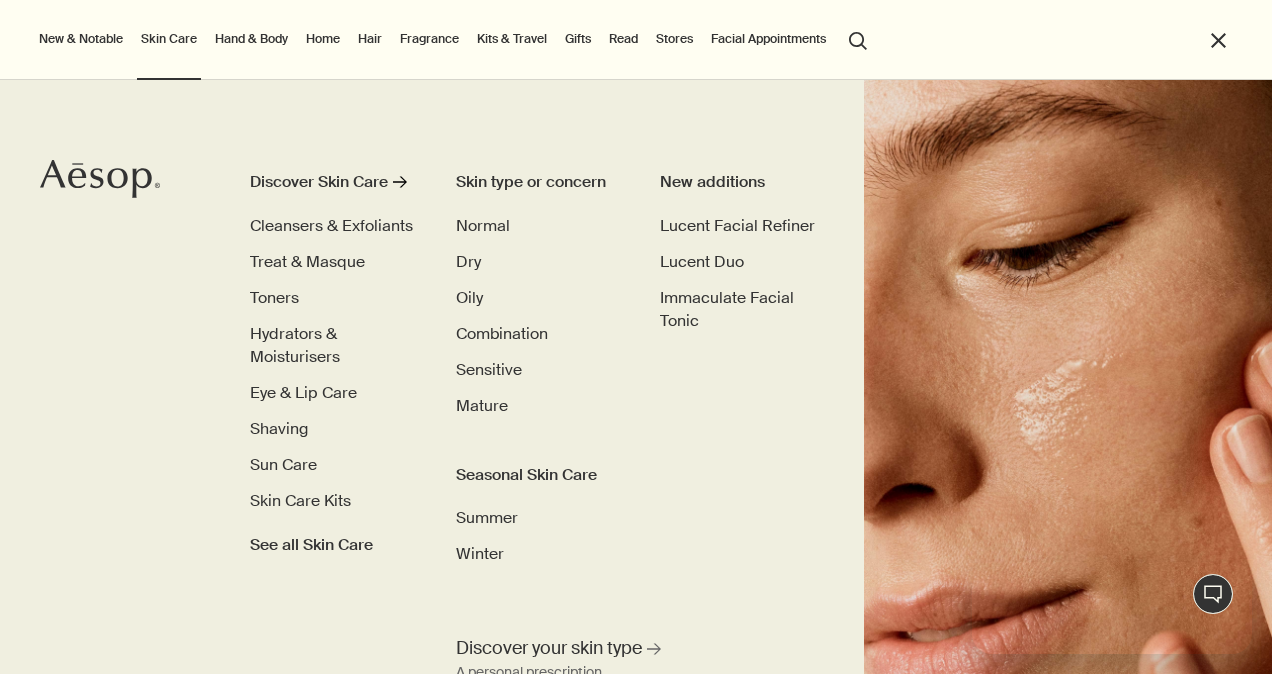 scroll, scrollTop: 0, scrollLeft: 0, axis: both 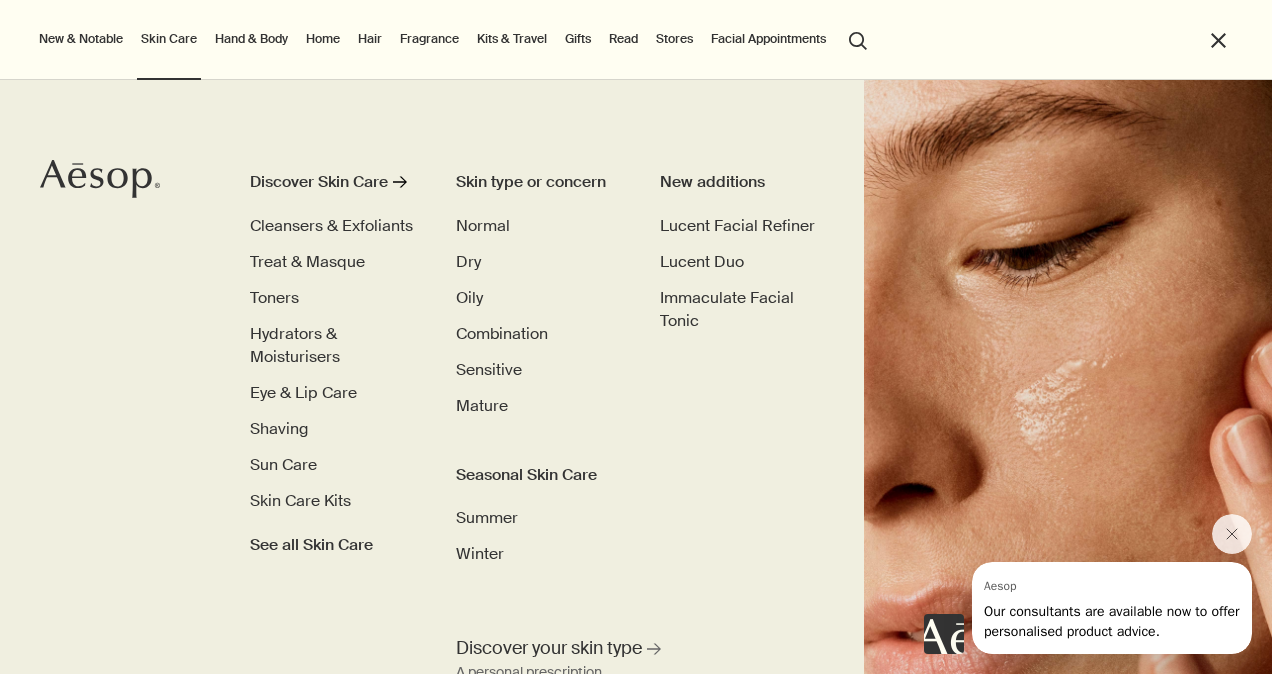 click on "Discover Skin Care   rightArrow Cleansers & Exfoliants Treat & Masque Toners Hydrators & Moisturisers Eye & Lip Care Shaving Sun Care Skin Care Kits See all Skin Care" at bounding box center (333, 363) 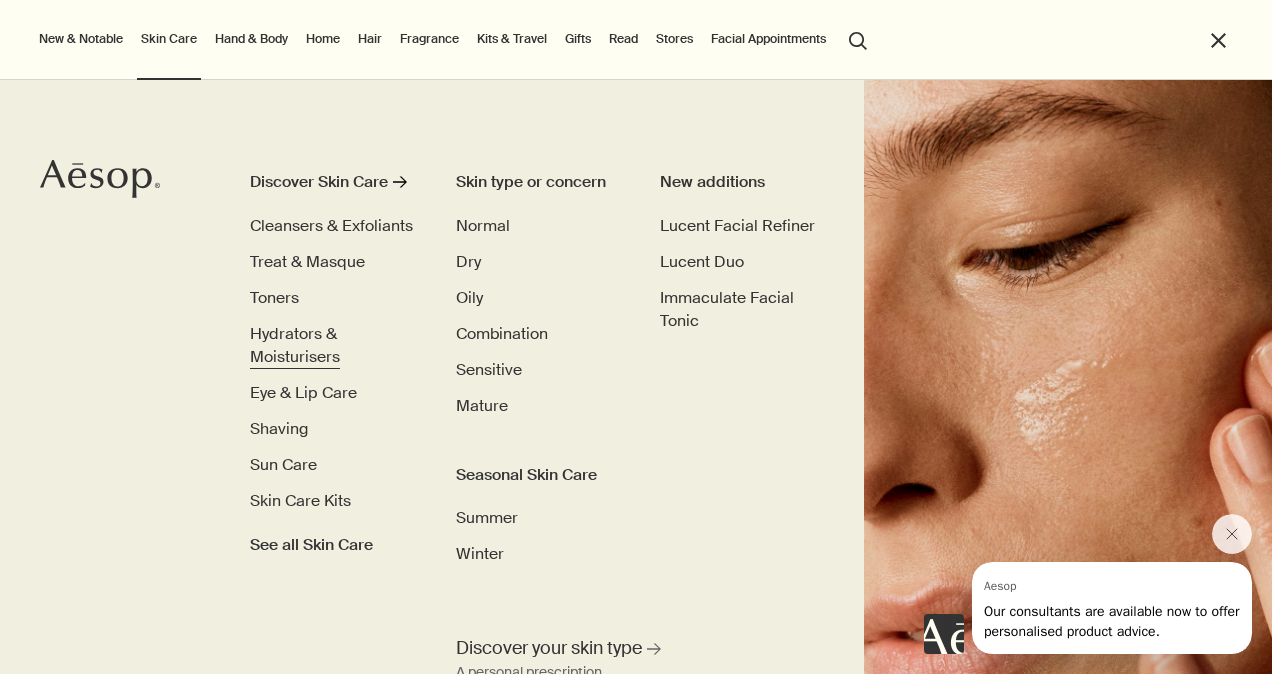 click on "Hydrators & Moisturisers" at bounding box center (295, 345) 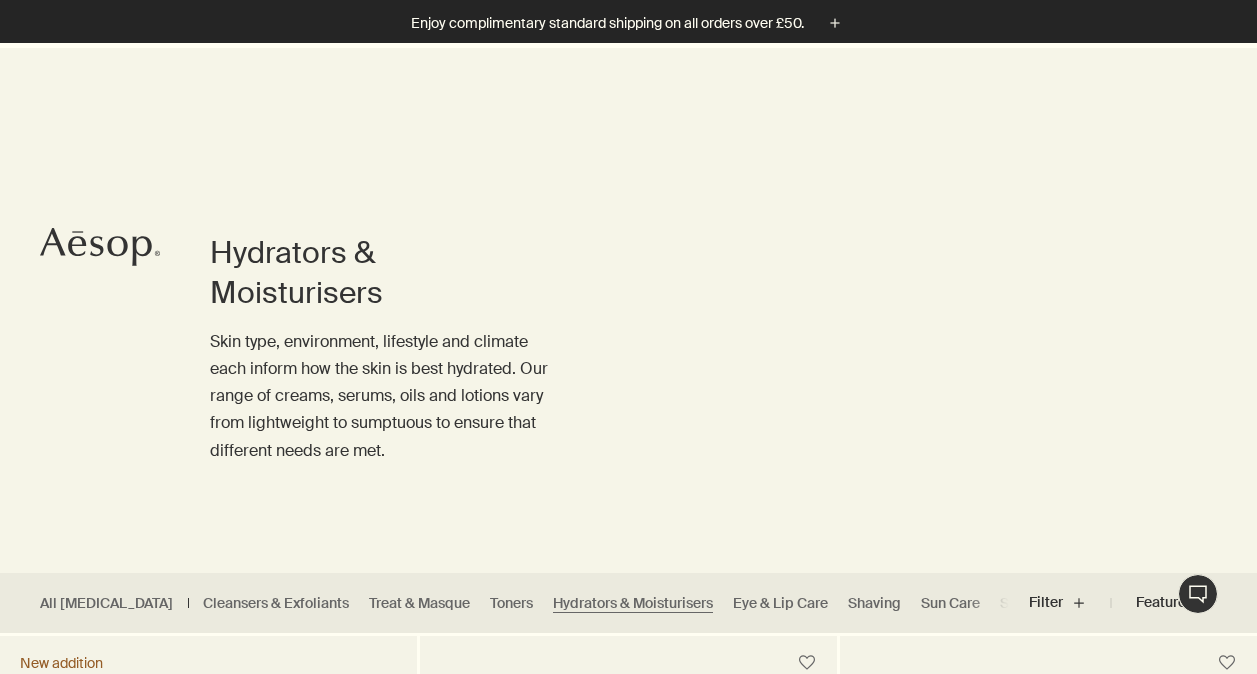 scroll, scrollTop: 560, scrollLeft: 0, axis: vertical 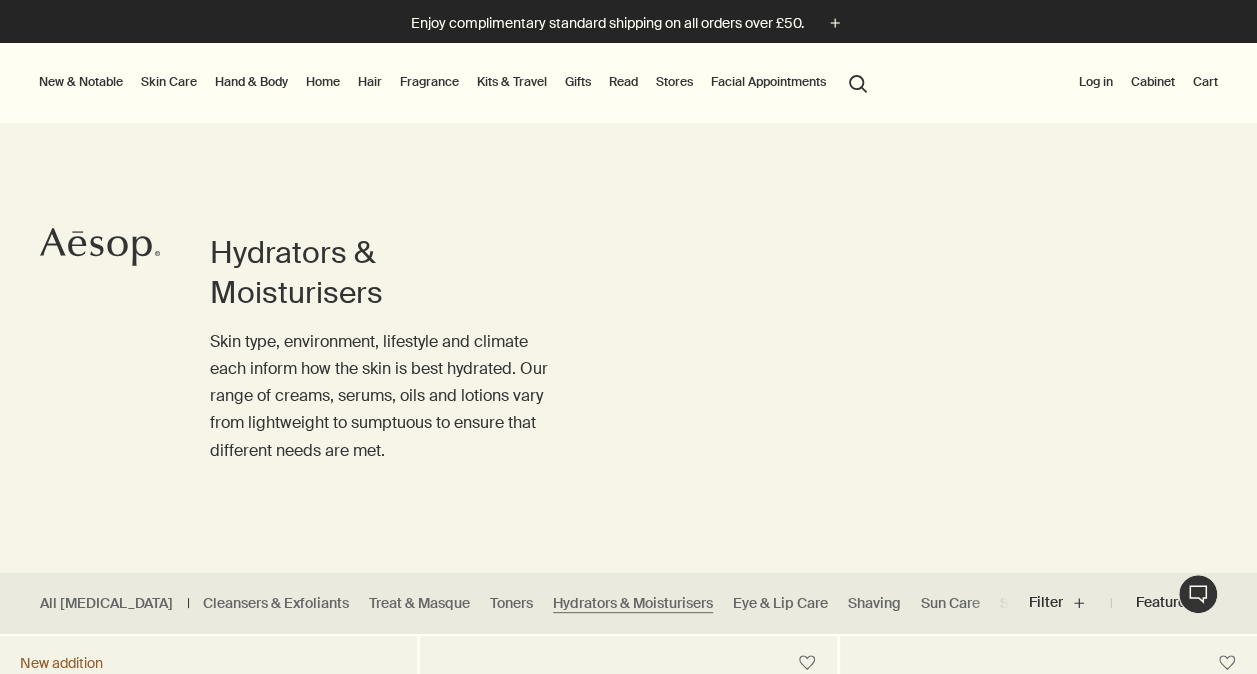 click on "Skin Care" at bounding box center (169, 82) 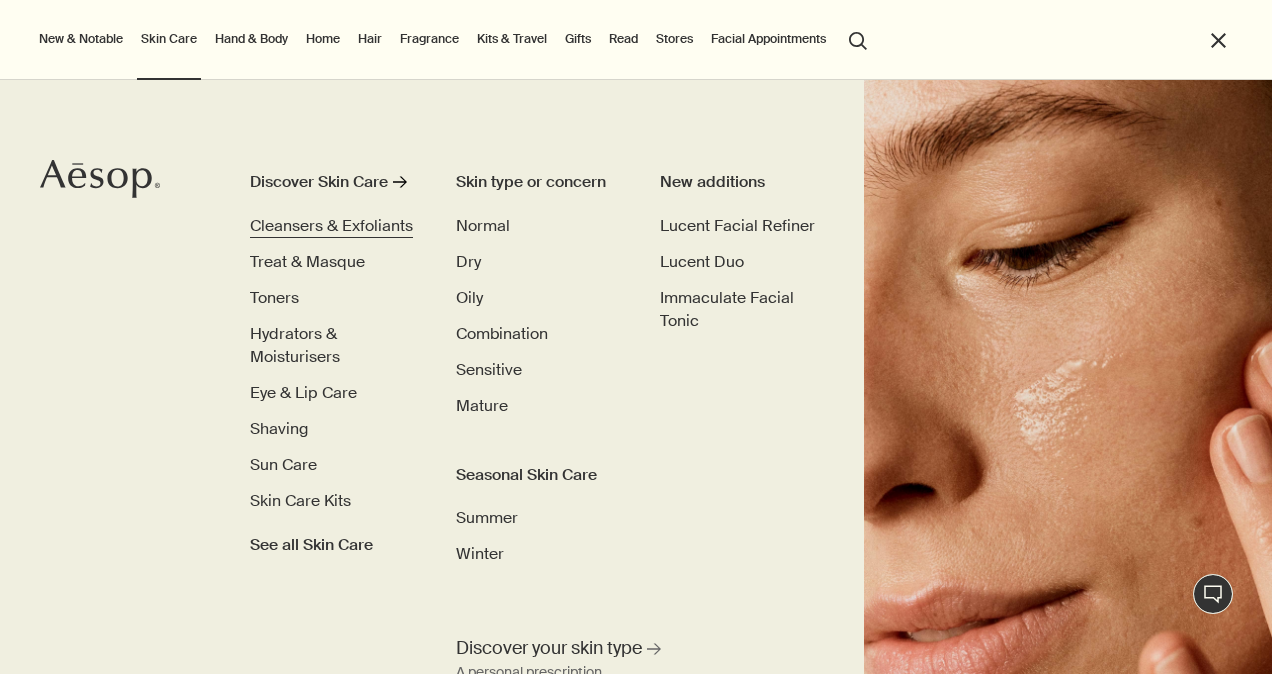 click on "Cleansers & Exfoliants" at bounding box center (331, 225) 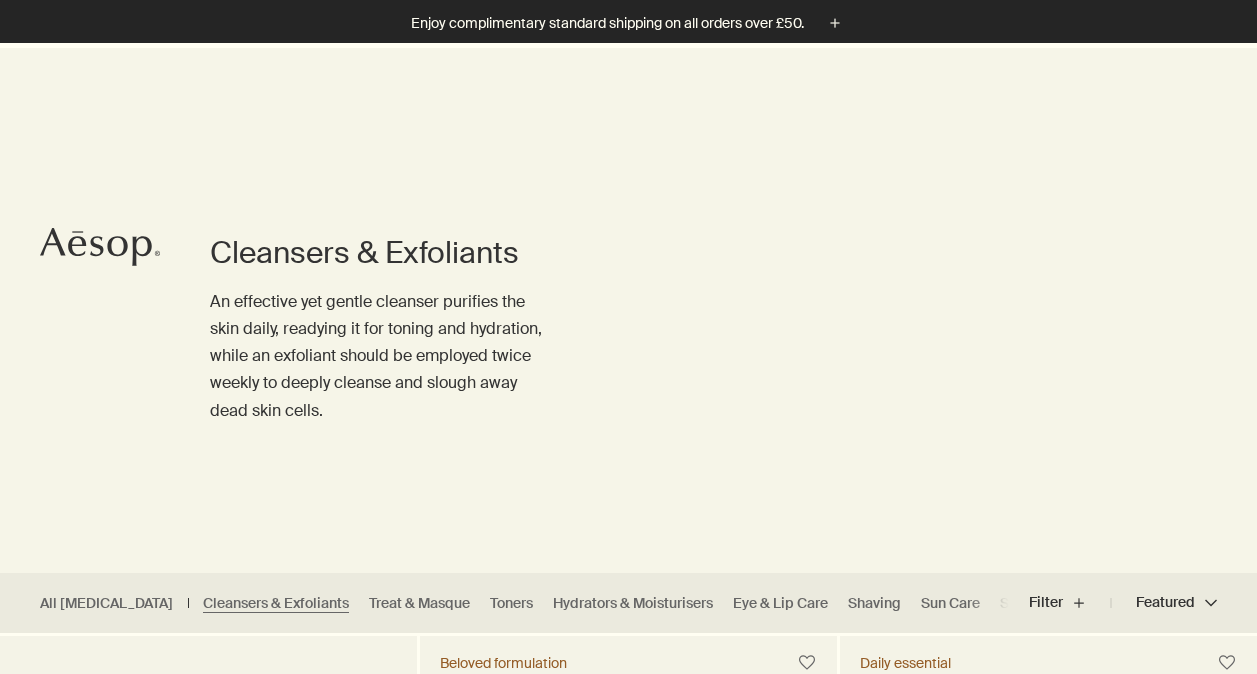 scroll, scrollTop: 569, scrollLeft: 0, axis: vertical 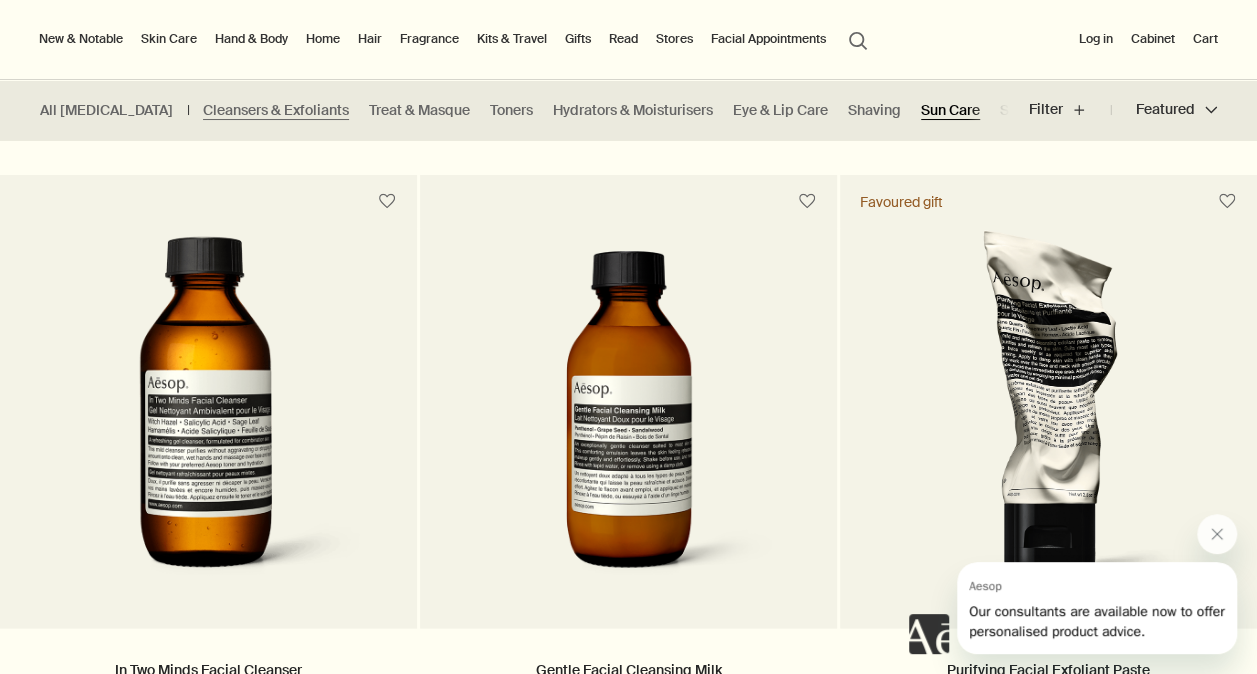 click on "Sun Care" at bounding box center [950, 110] 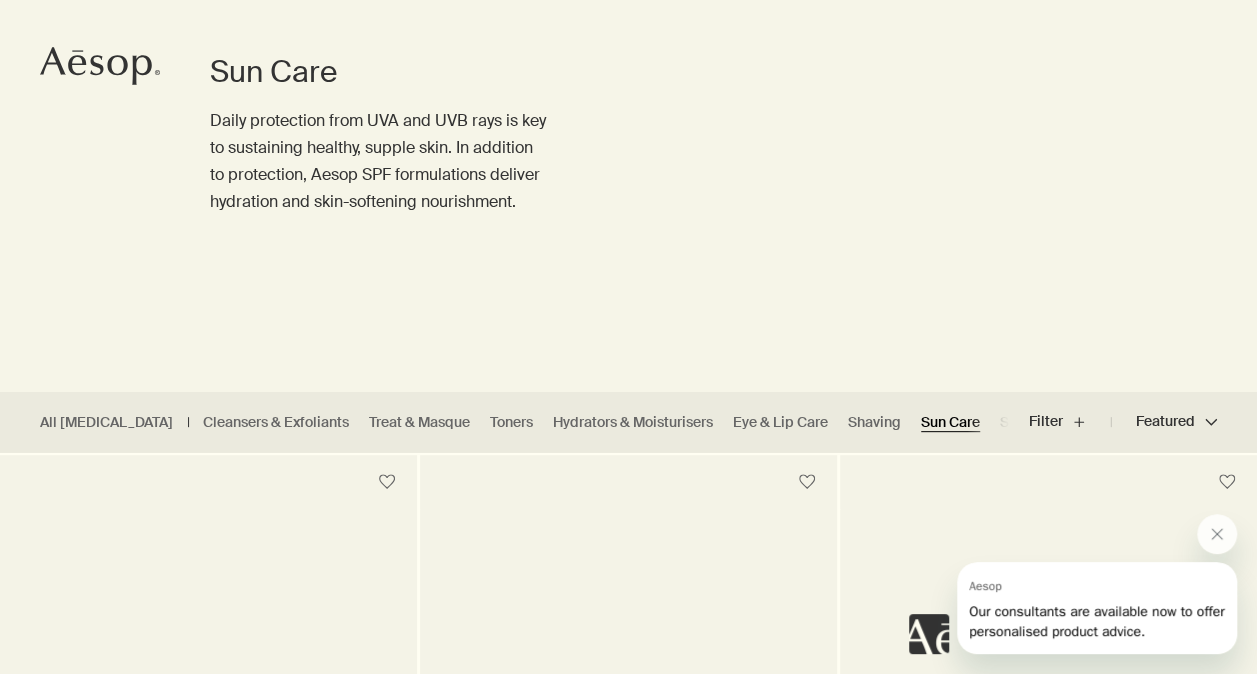 scroll, scrollTop: 0, scrollLeft: 0, axis: both 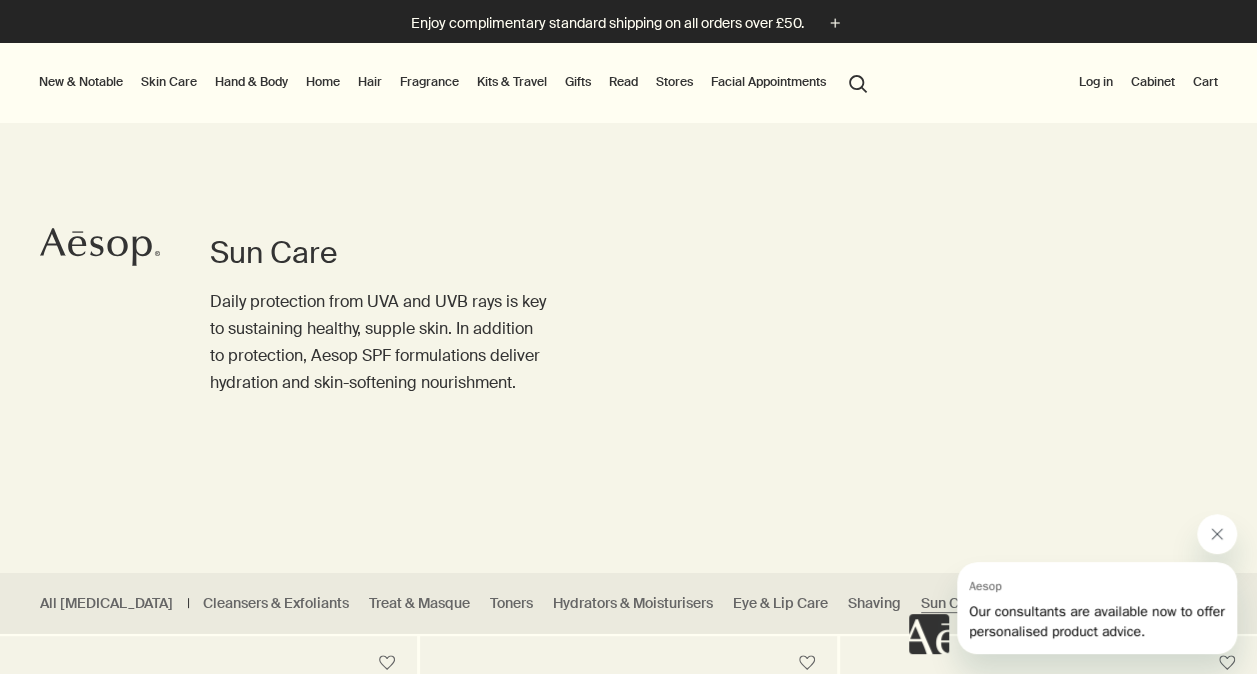 click 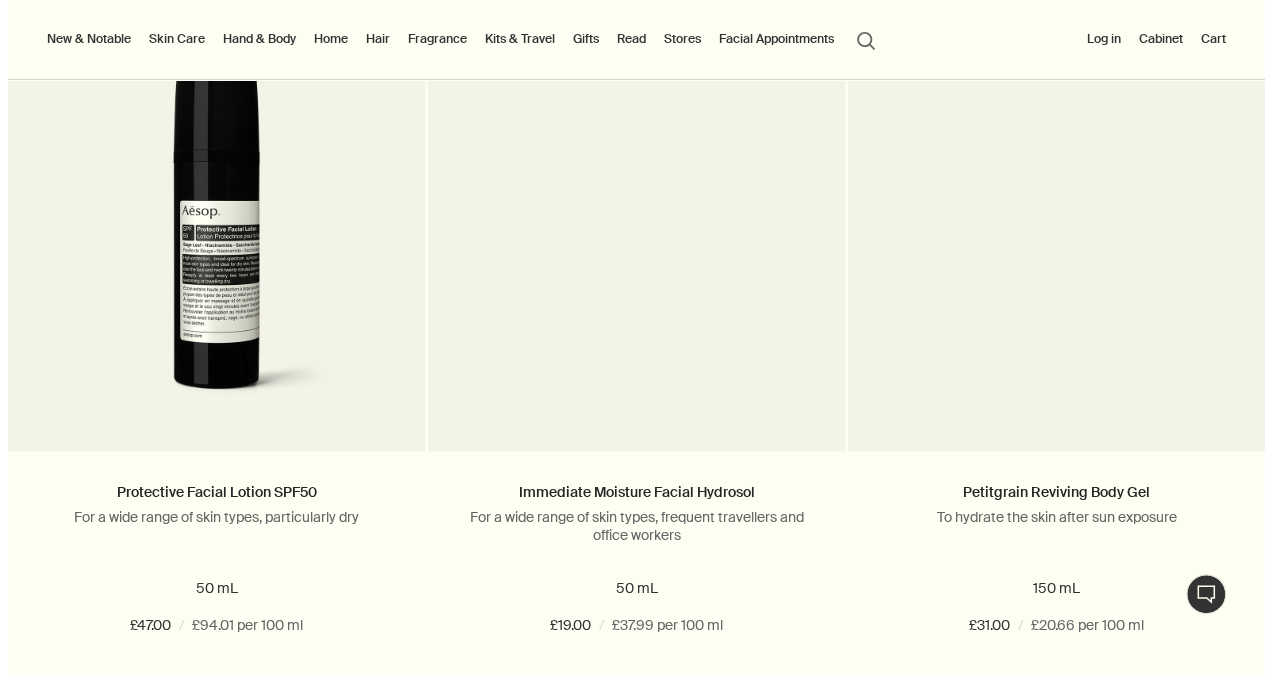 scroll, scrollTop: 0, scrollLeft: 0, axis: both 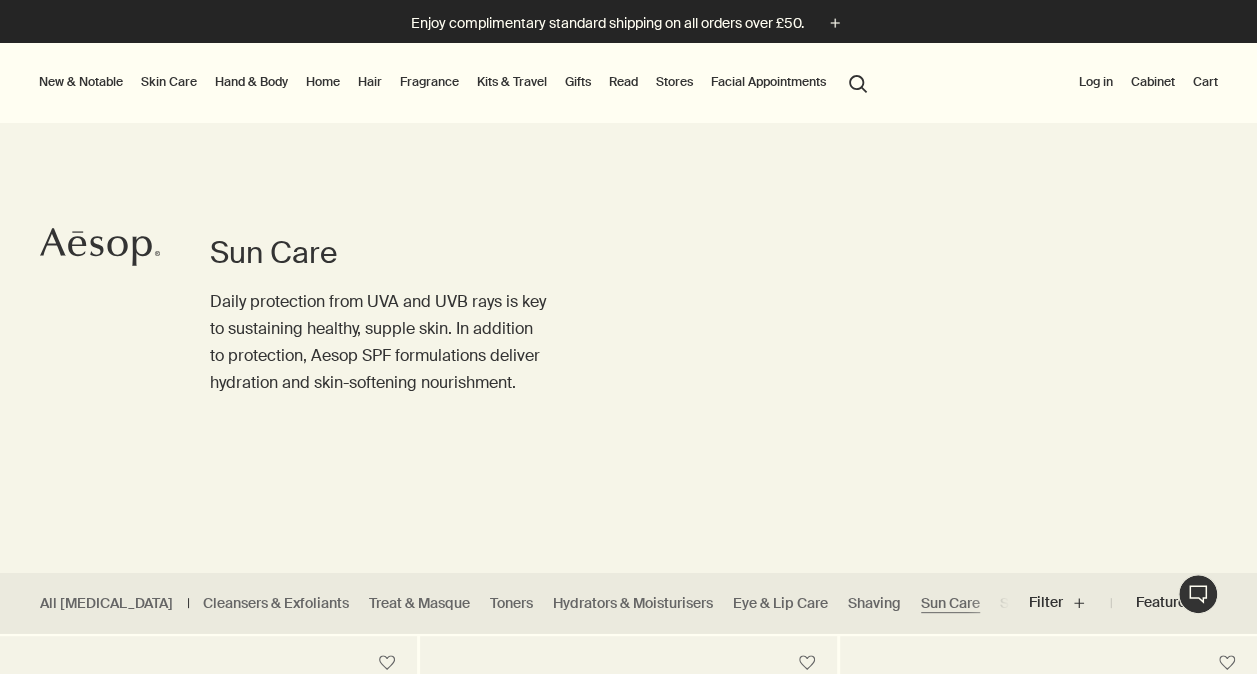 click on "Fragrance" at bounding box center (429, 82) 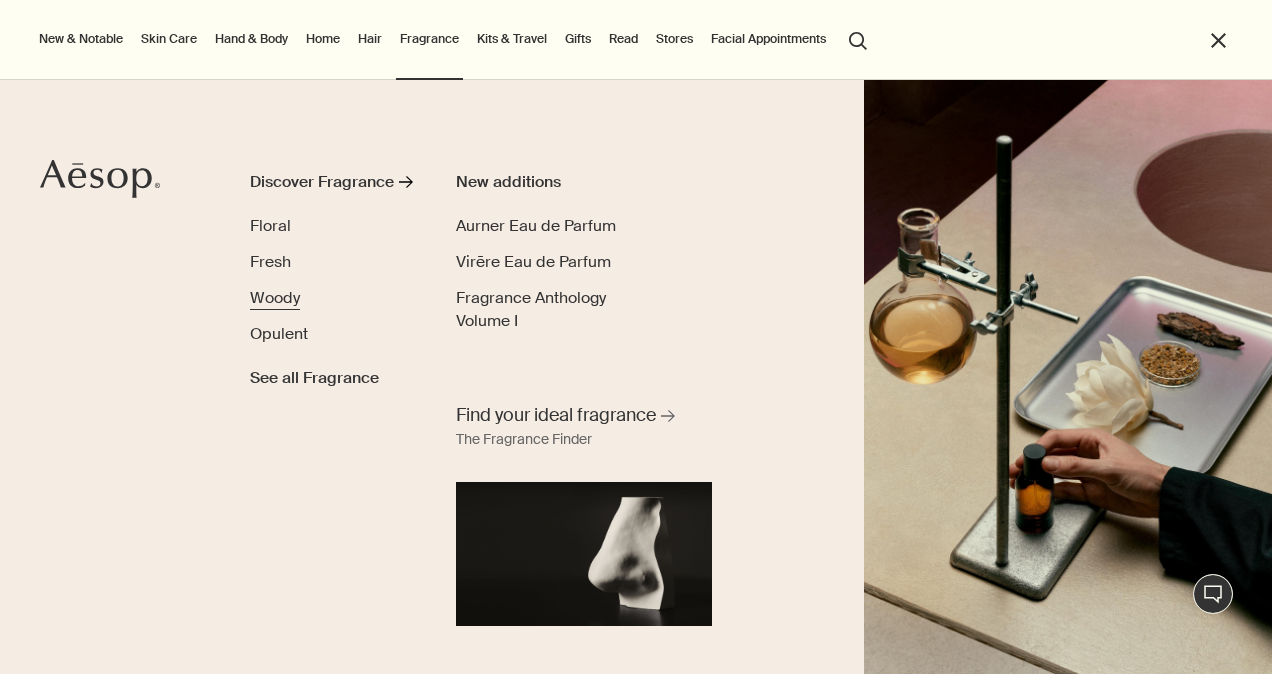 click on "Woody" at bounding box center [275, 297] 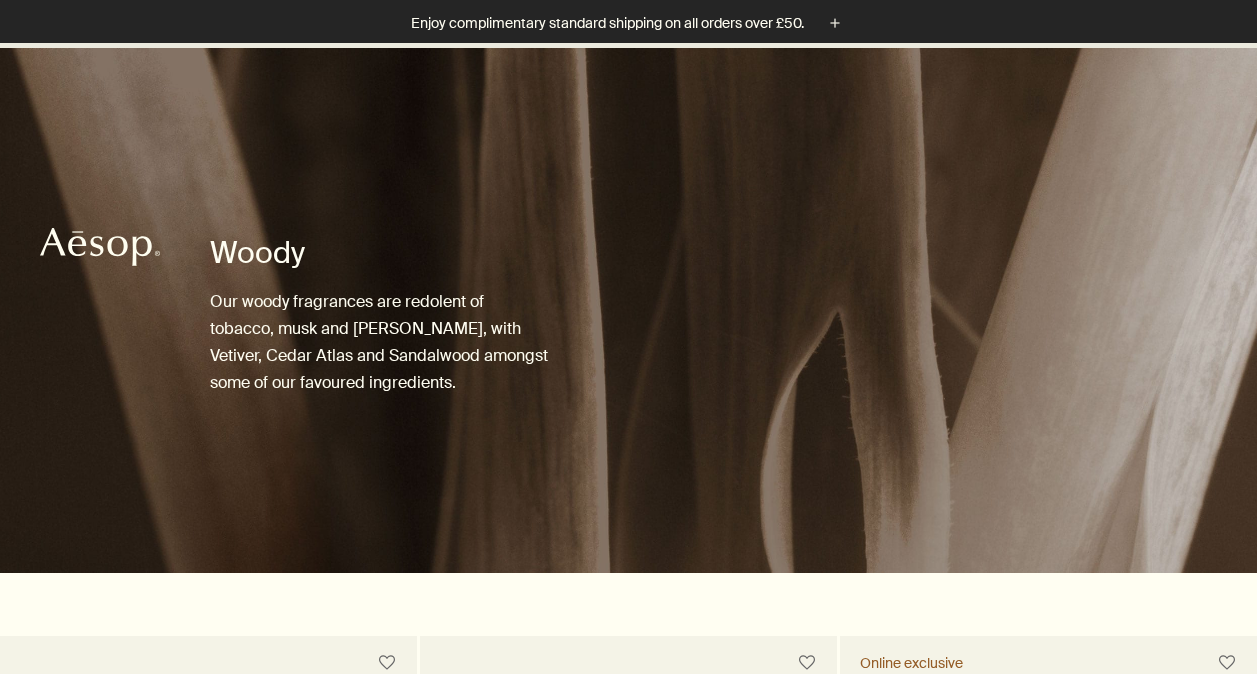 scroll, scrollTop: 576, scrollLeft: 0, axis: vertical 